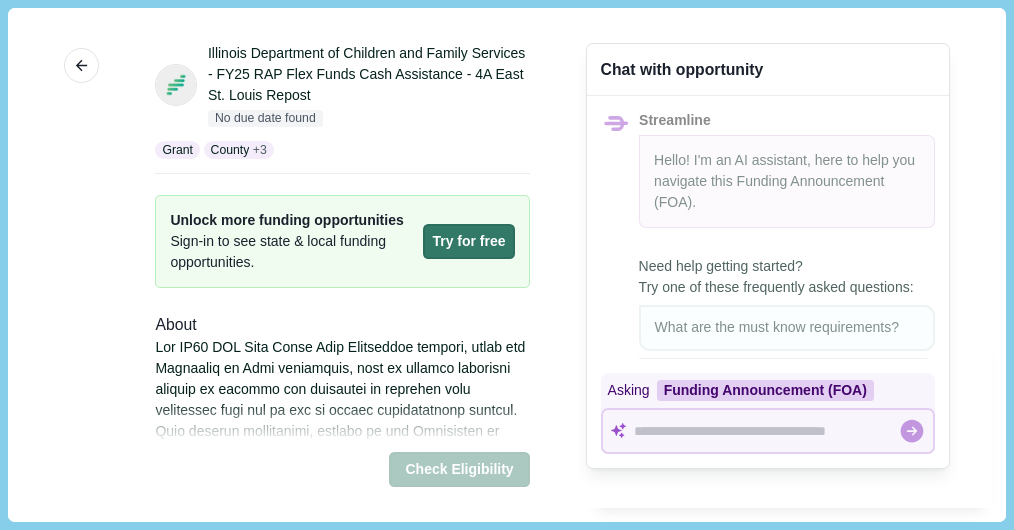 scroll, scrollTop: 0, scrollLeft: 0, axis: both 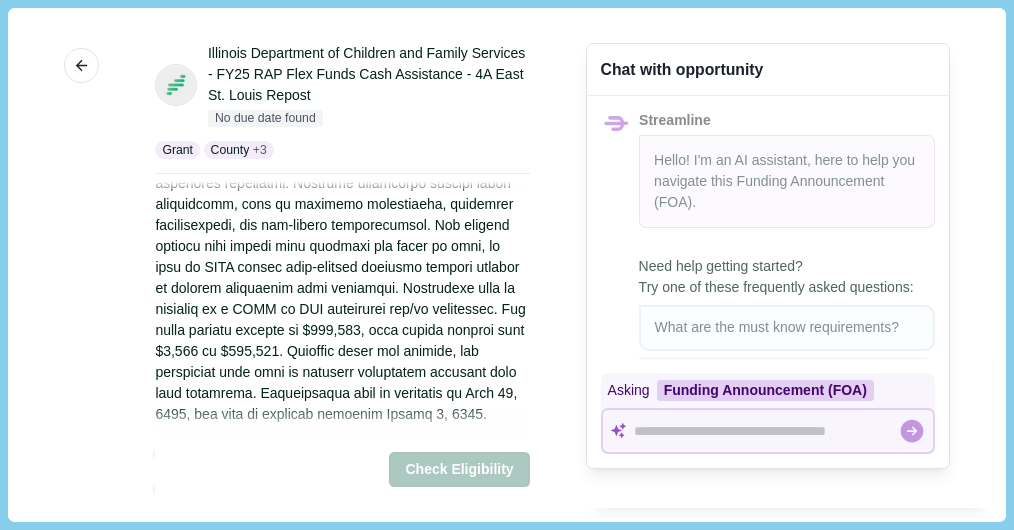 click at bounding box center (342, 162) 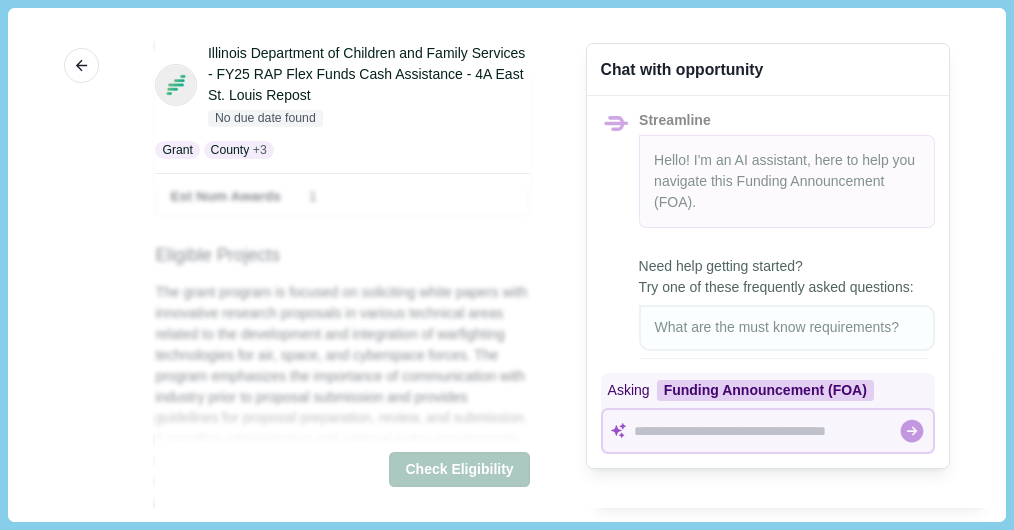 scroll, scrollTop: 881, scrollLeft: 0, axis: vertical 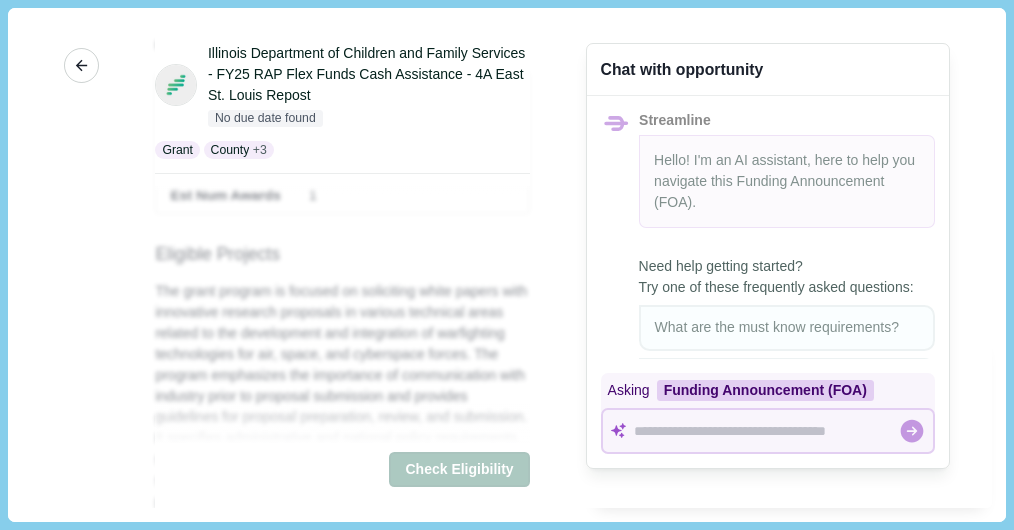 click 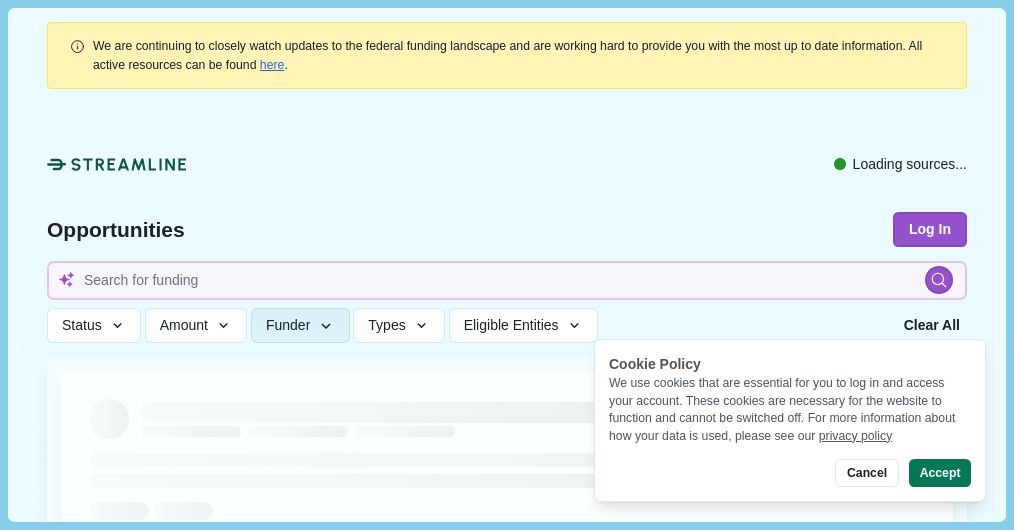 type 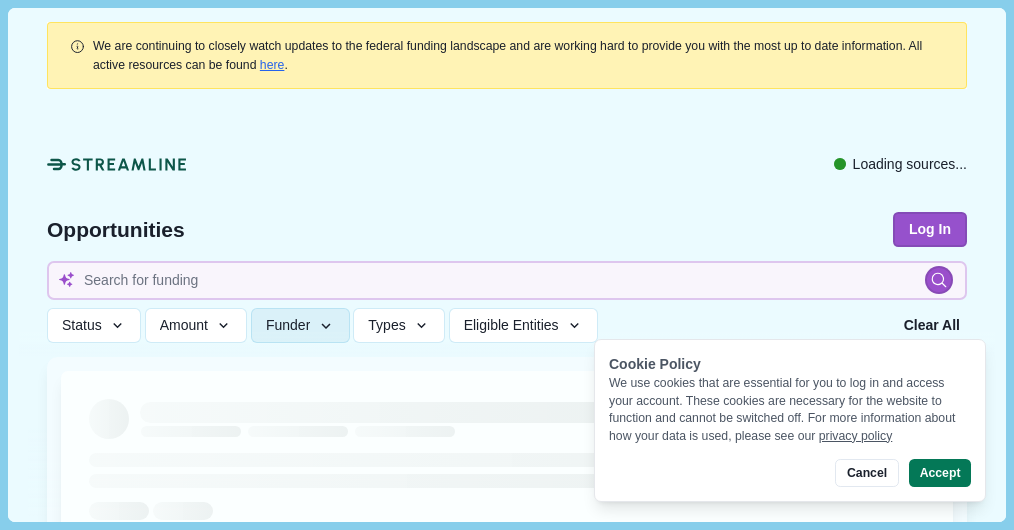 type 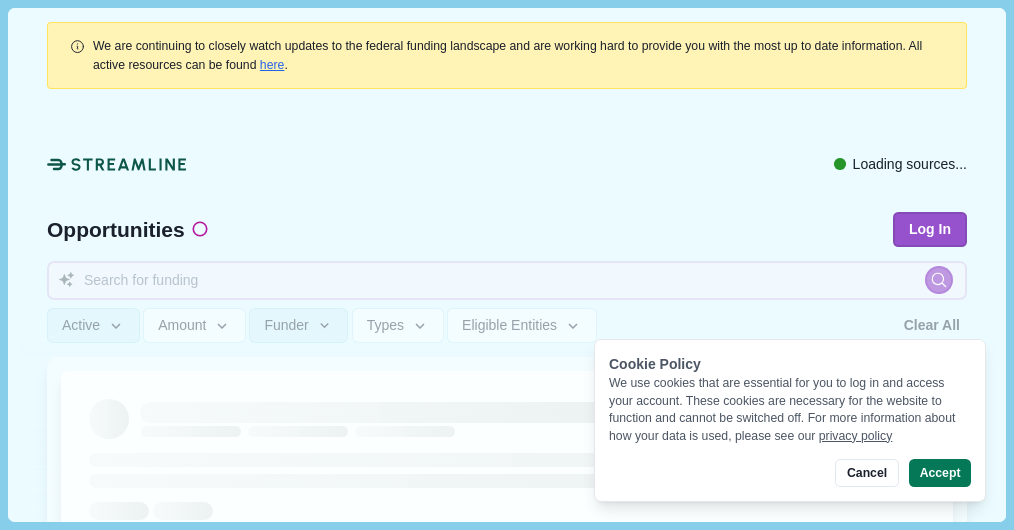 type 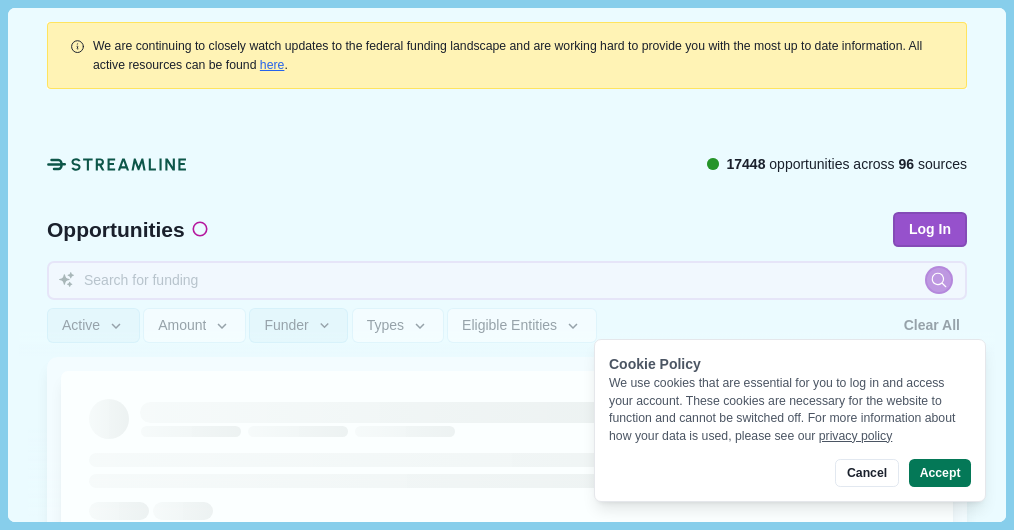 type 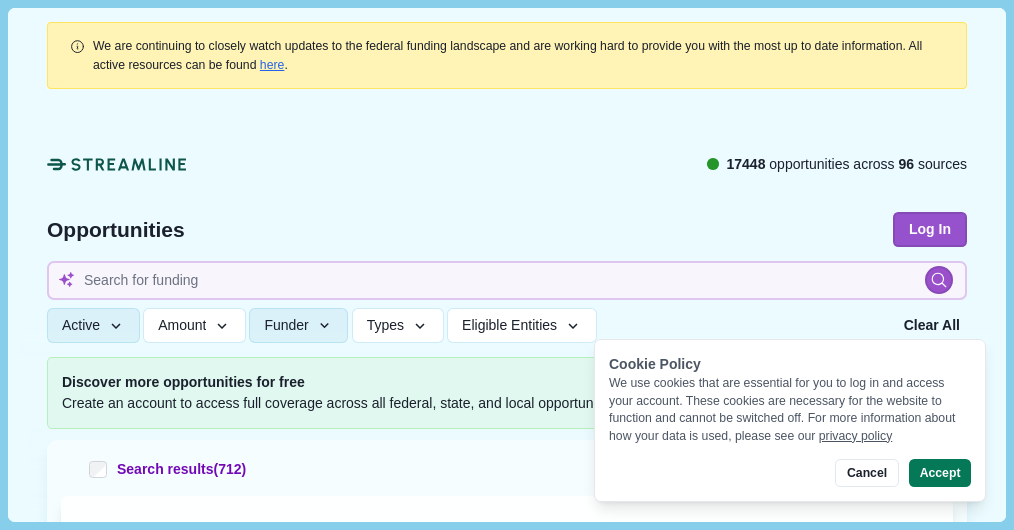 type 